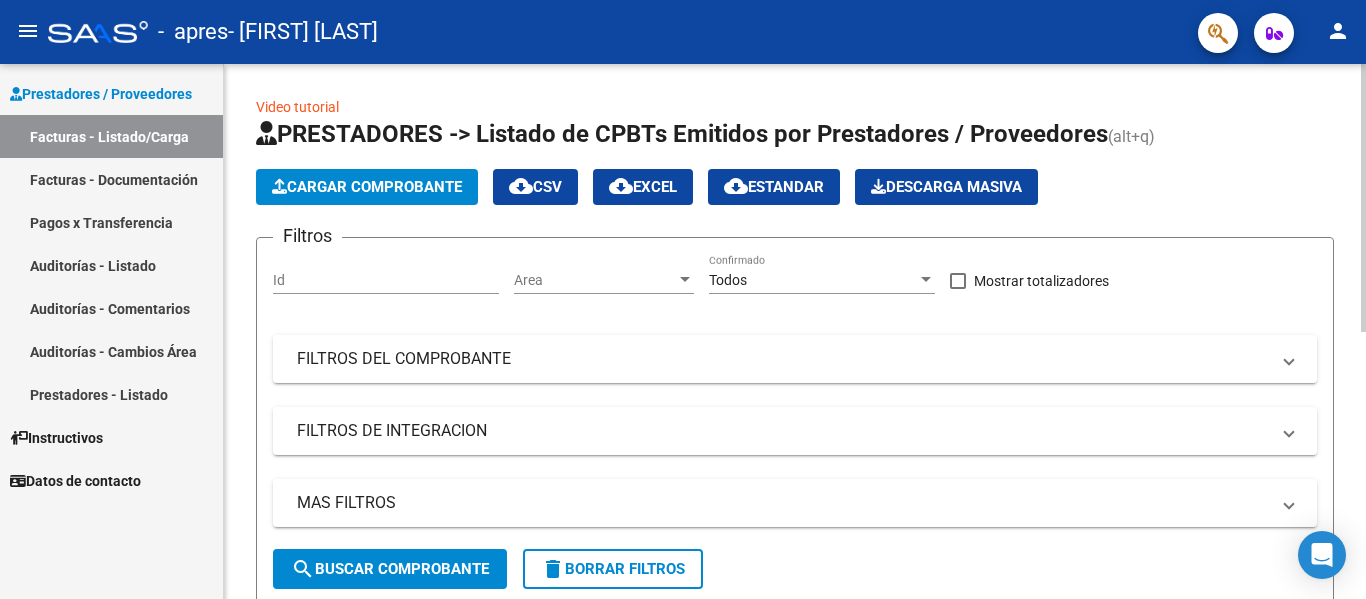 scroll, scrollTop: 0, scrollLeft: 0, axis: both 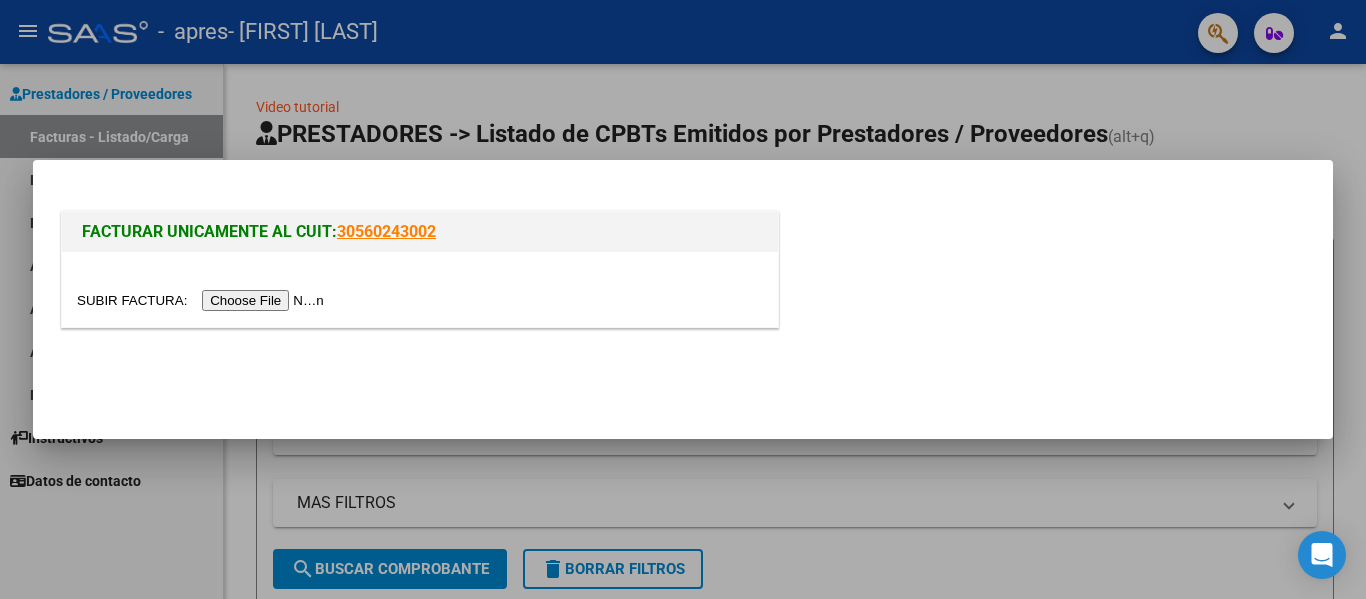click at bounding box center (203, 300) 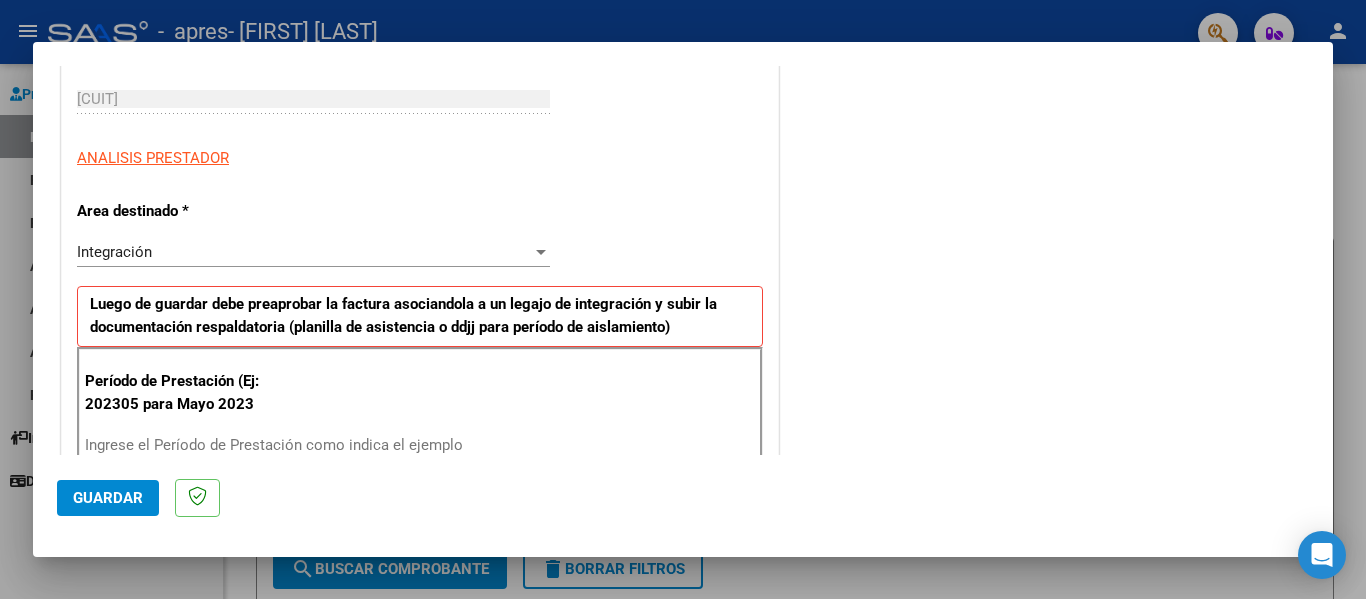 scroll, scrollTop: 400, scrollLeft: 0, axis: vertical 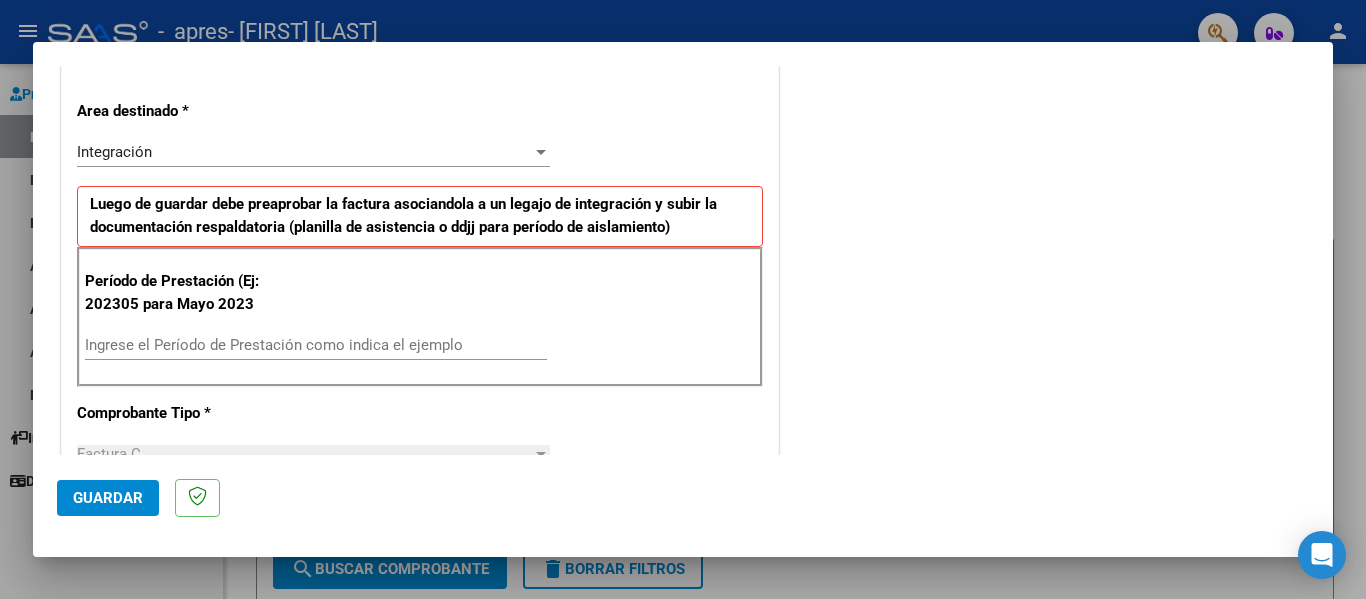 click on "Ingrese el Período de Prestación como indica el ejemplo" at bounding box center [316, 345] 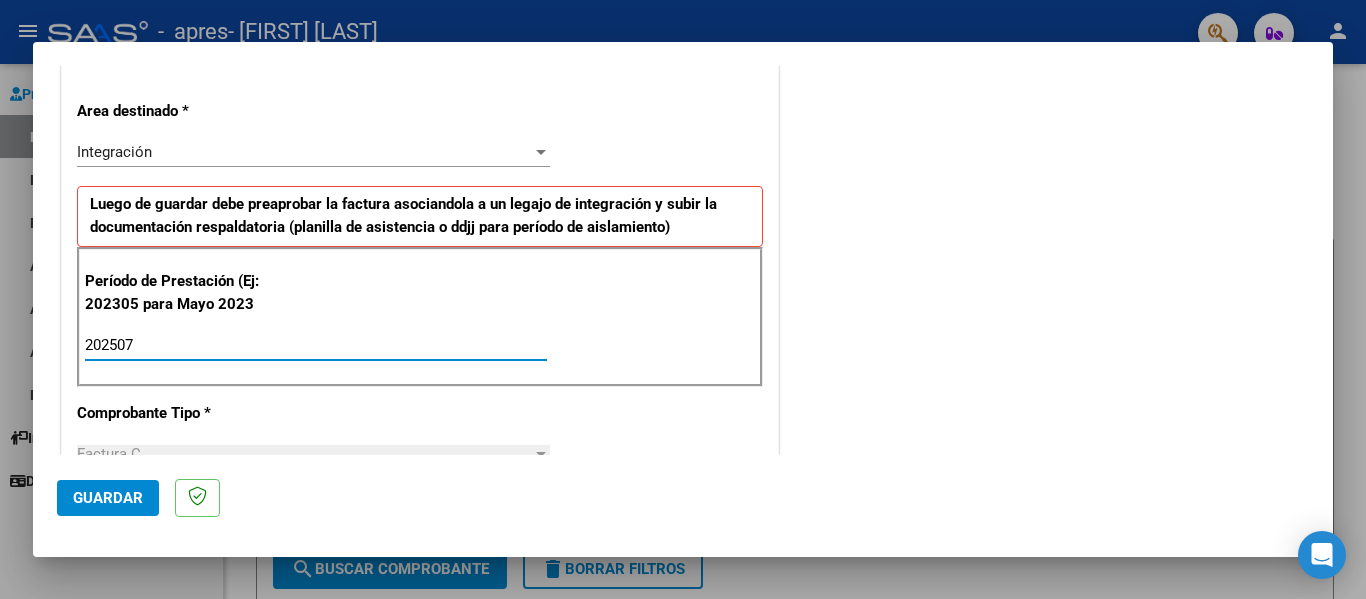 type on "202507" 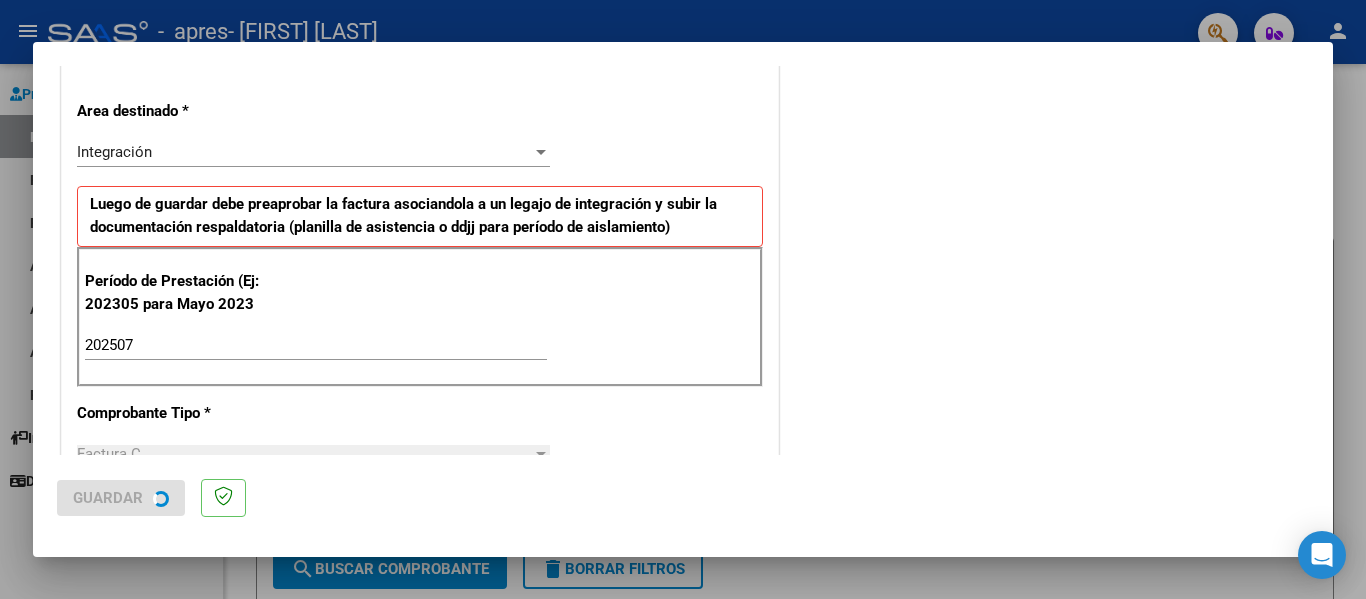 scroll, scrollTop: 0, scrollLeft: 0, axis: both 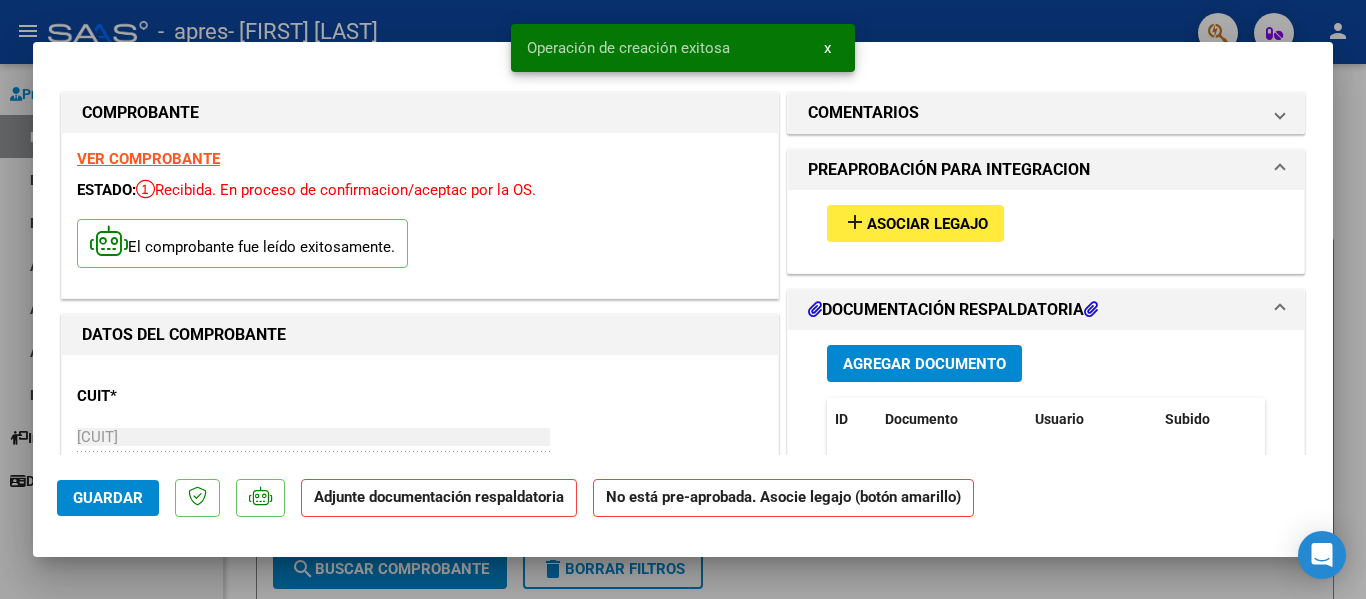 click on "Asociar Legajo" at bounding box center (927, 224) 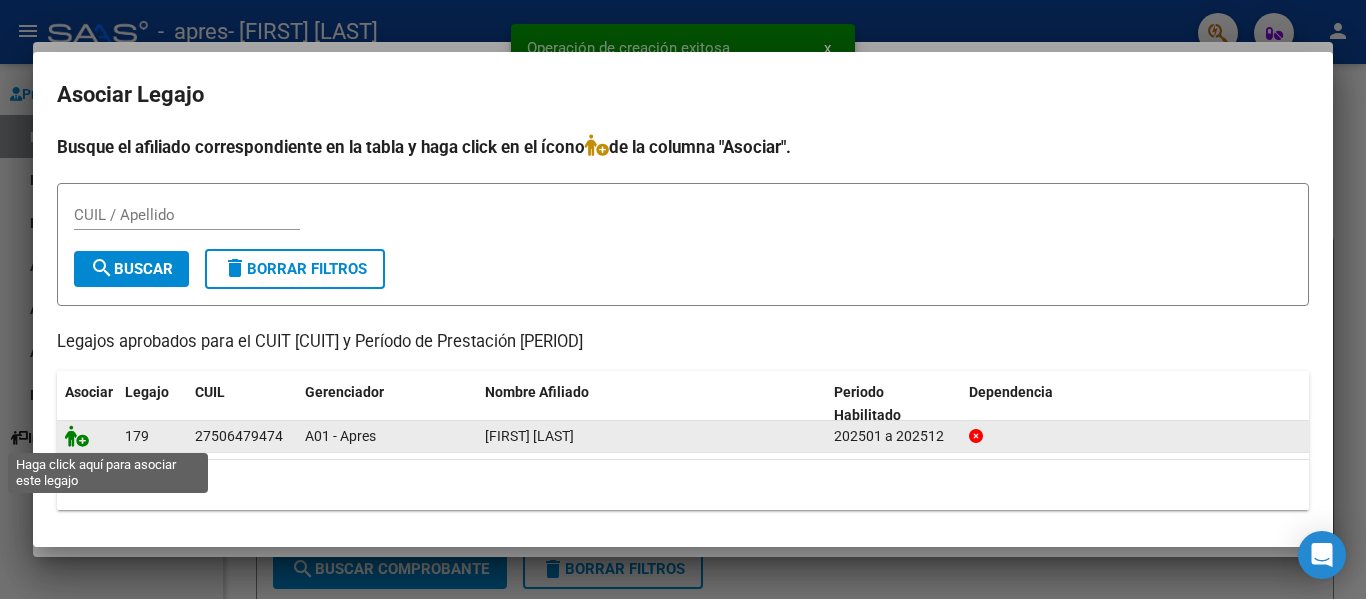 click 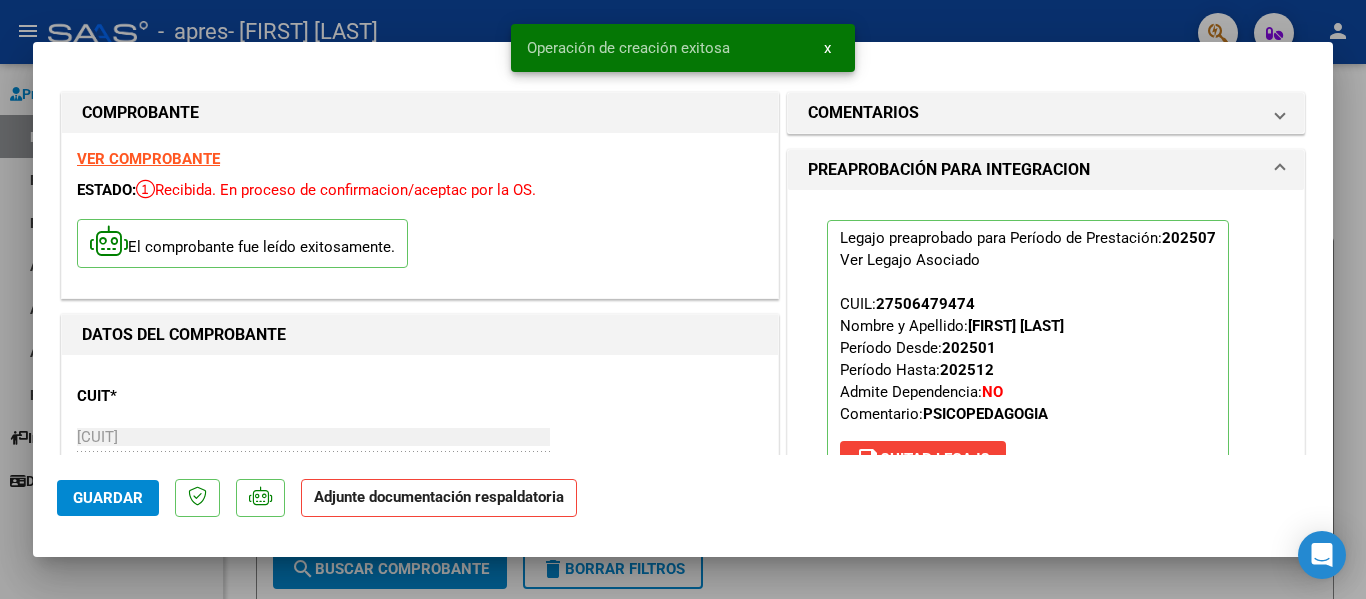 scroll, scrollTop: 400, scrollLeft: 0, axis: vertical 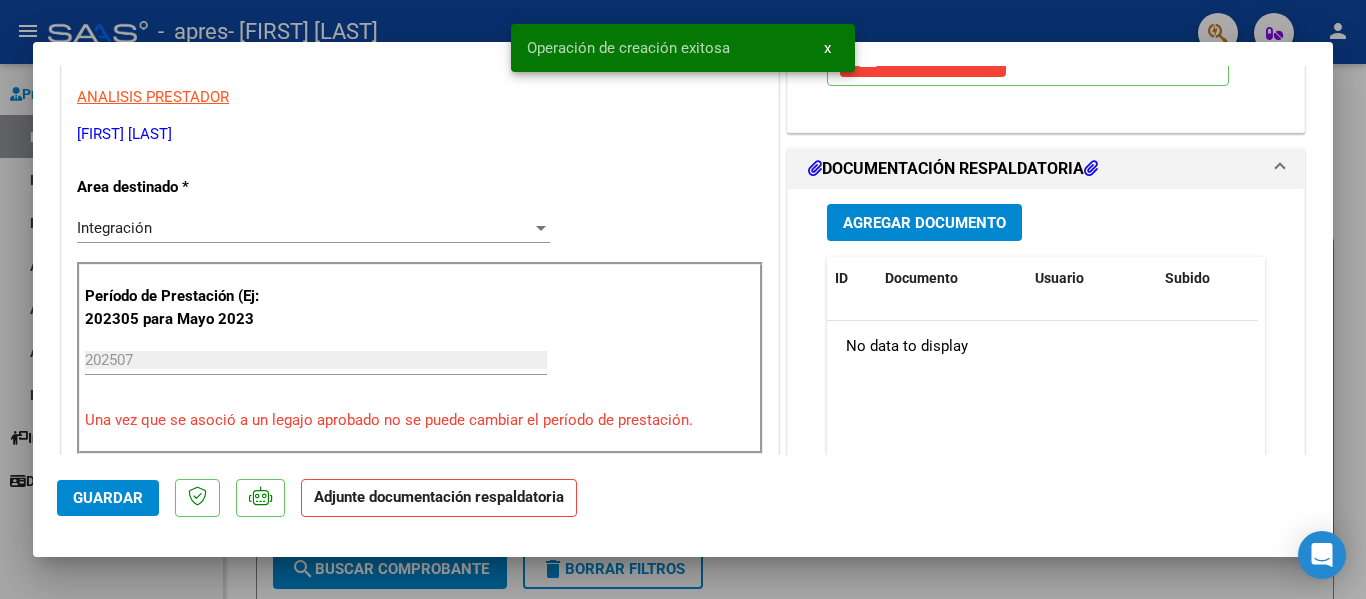 click on "Agregar Documento" at bounding box center [924, 223] 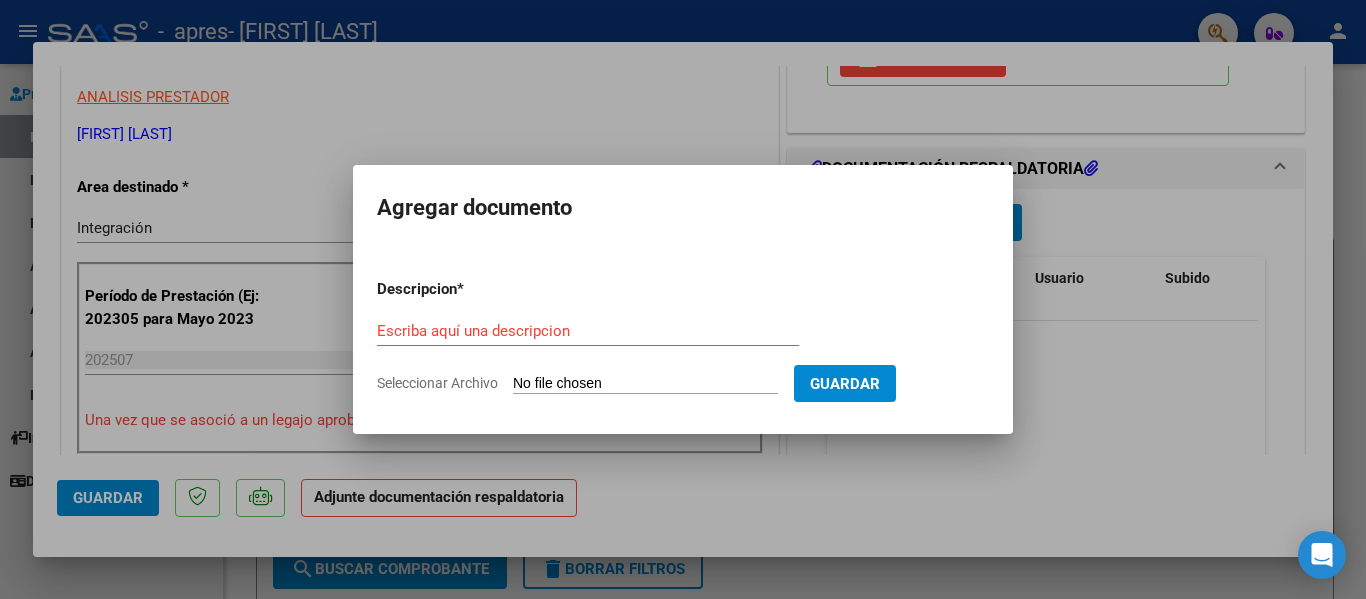 click on "Seleccionar Archivo" at bounding box center [645, 384] 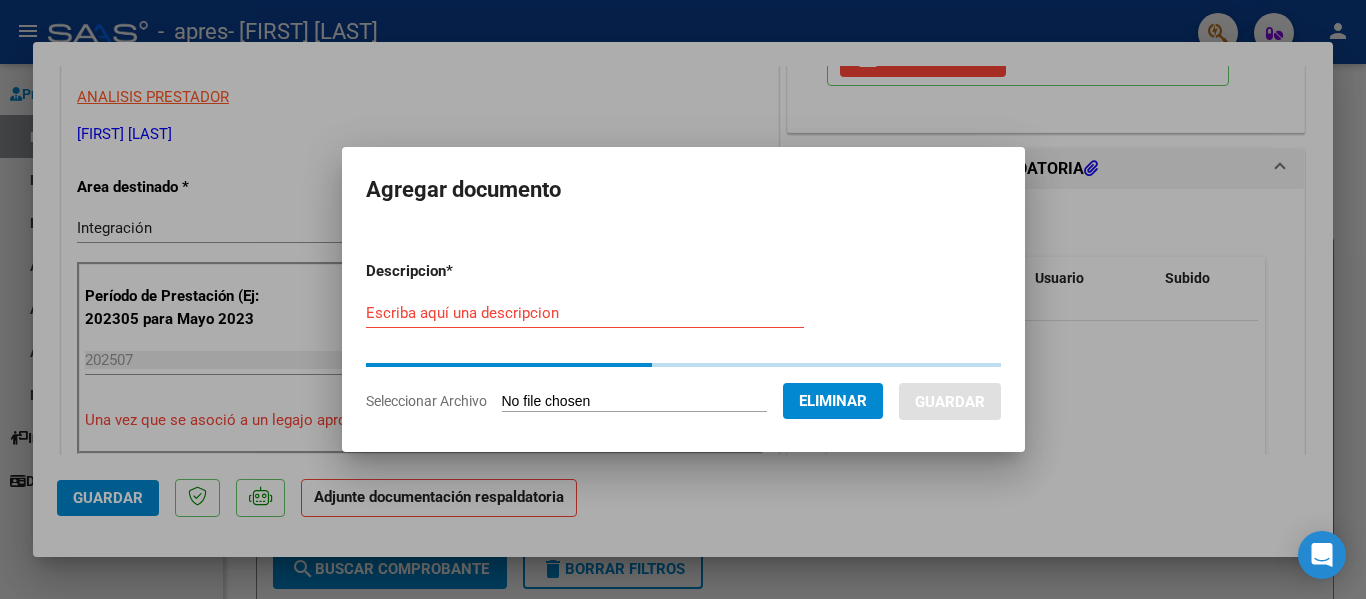 click on "Escriba aquí una descripcion" at bounding box center (585, 313) 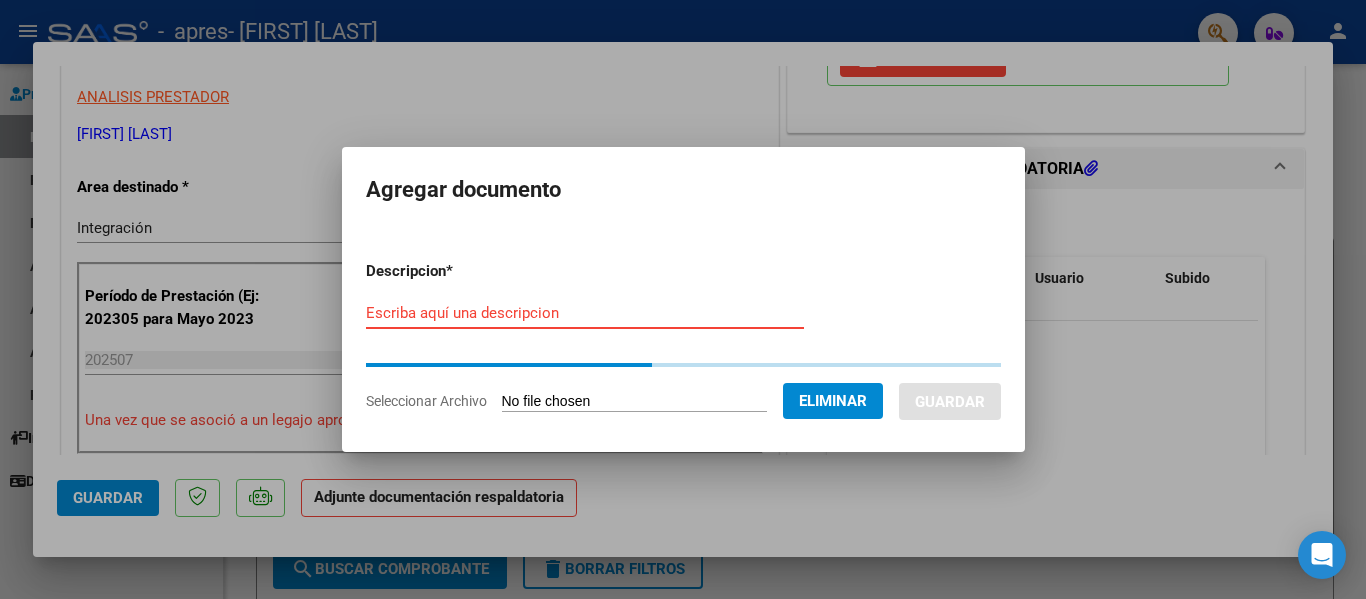 click on "Escriba aquí una descripcion" at bounding box center (585, 313) 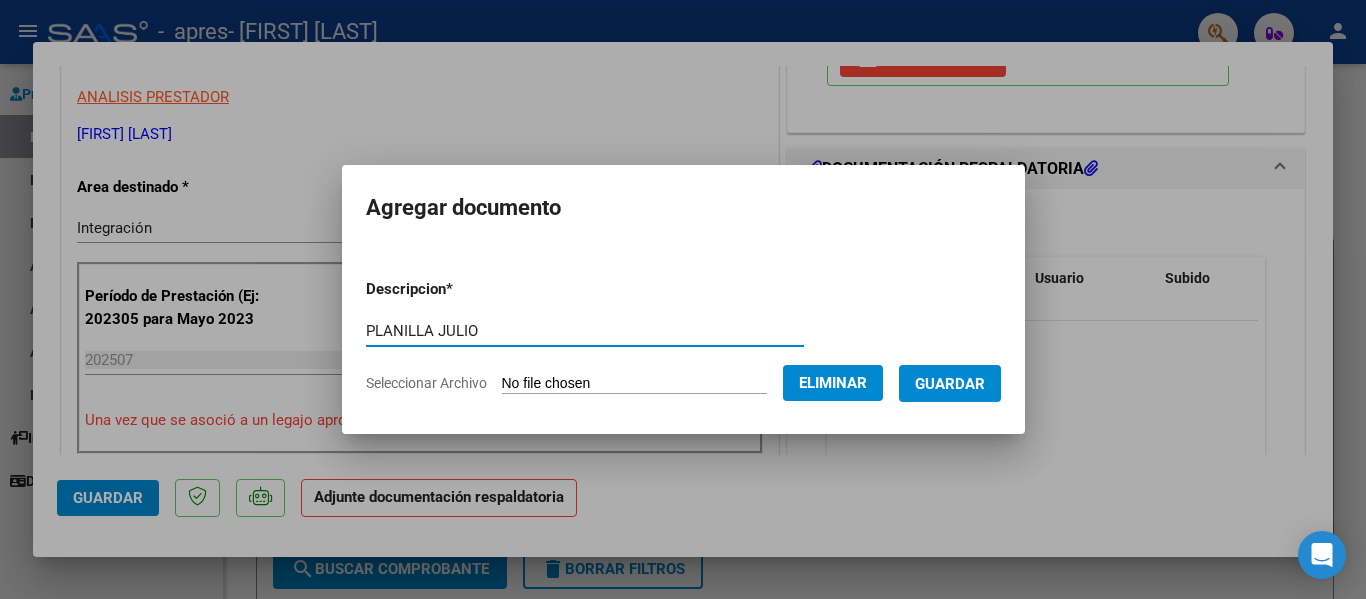 type on "PLANILLA JULIO" 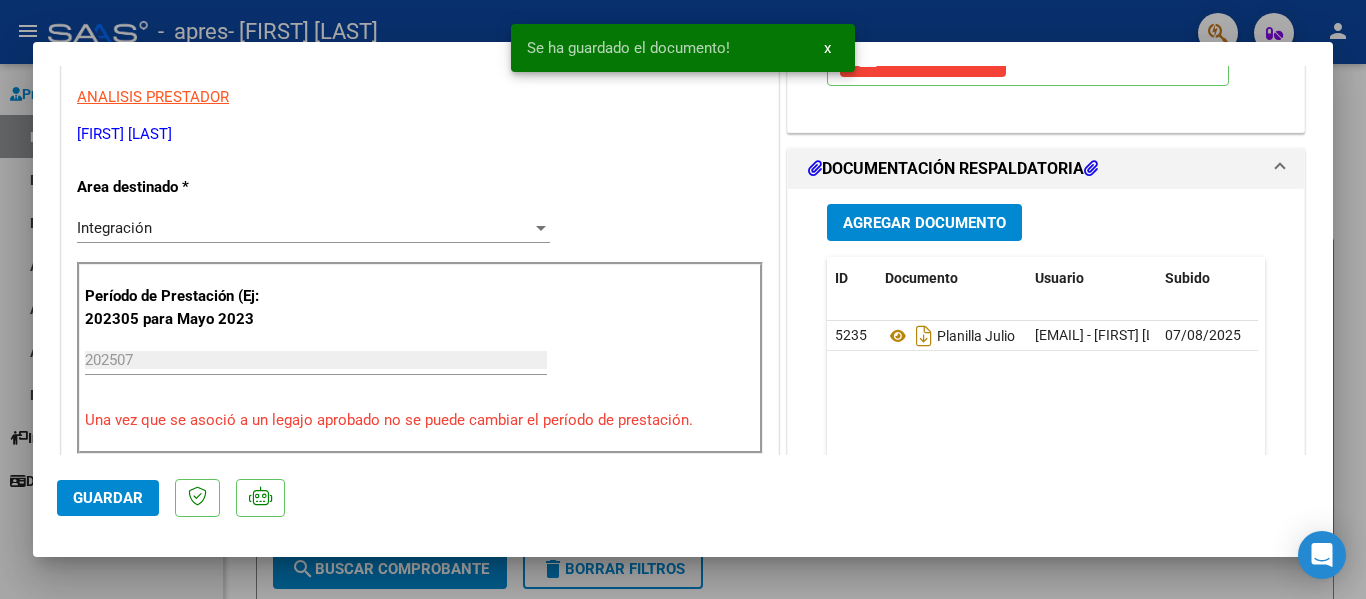 click on "Guardar" 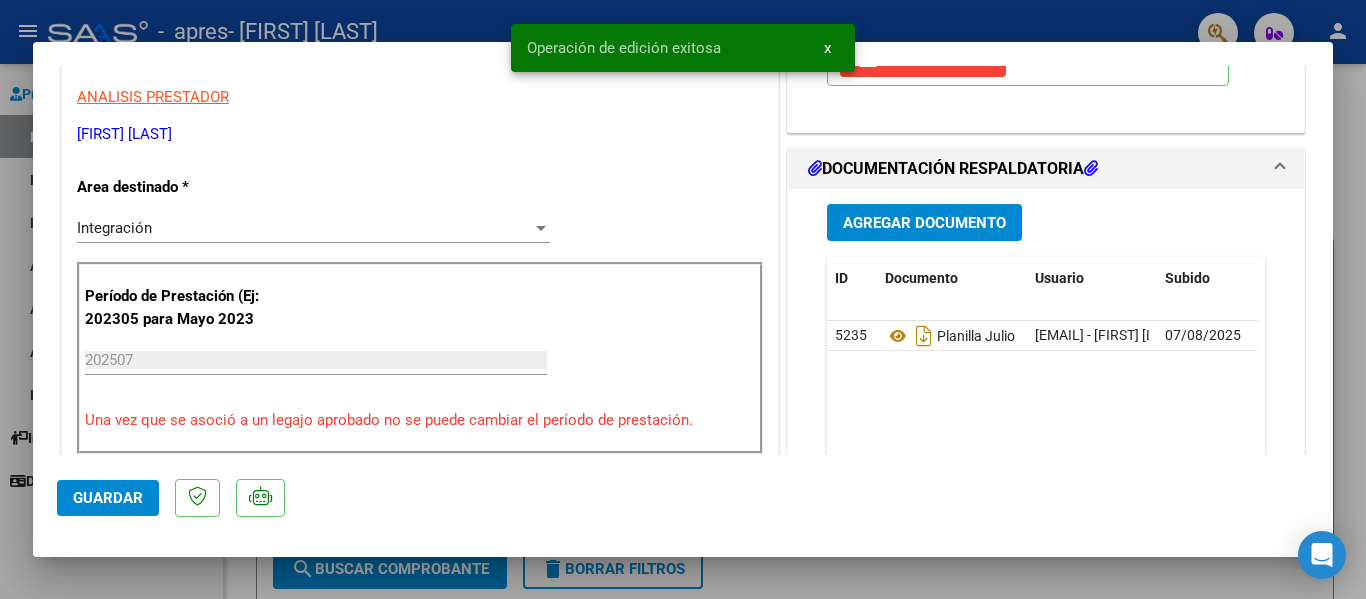 click at bounding box center (683, 299) 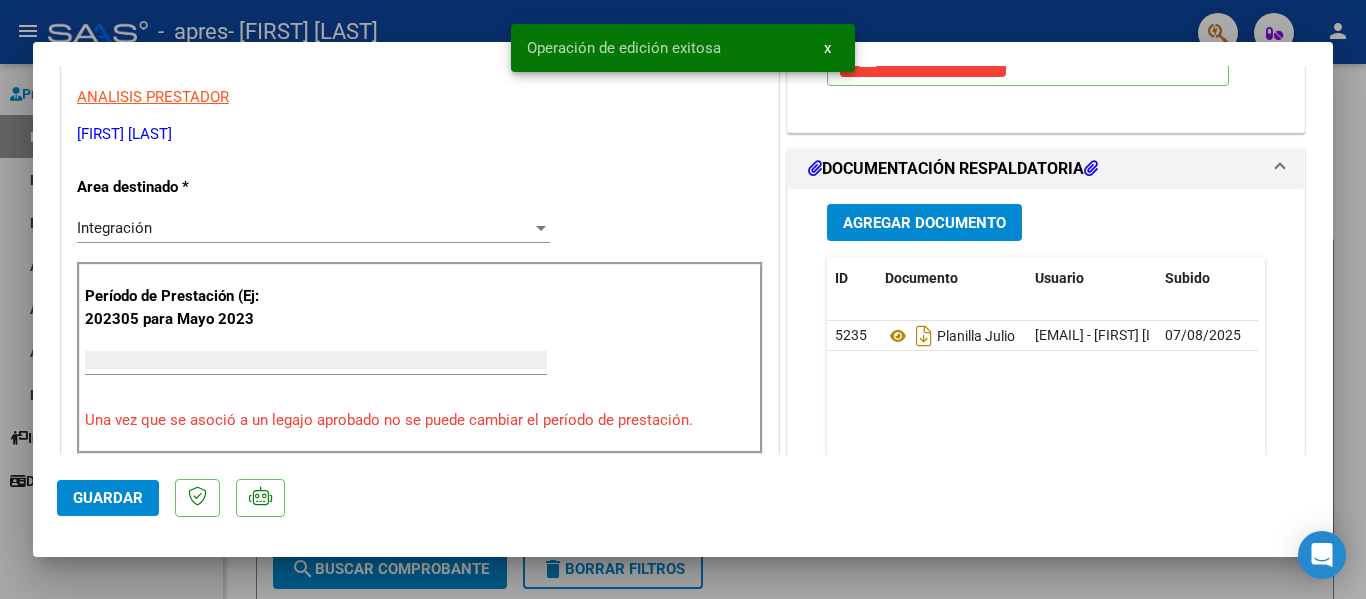 scroll, scrollTop: 339, scrollLeft: 0, axis: vertical 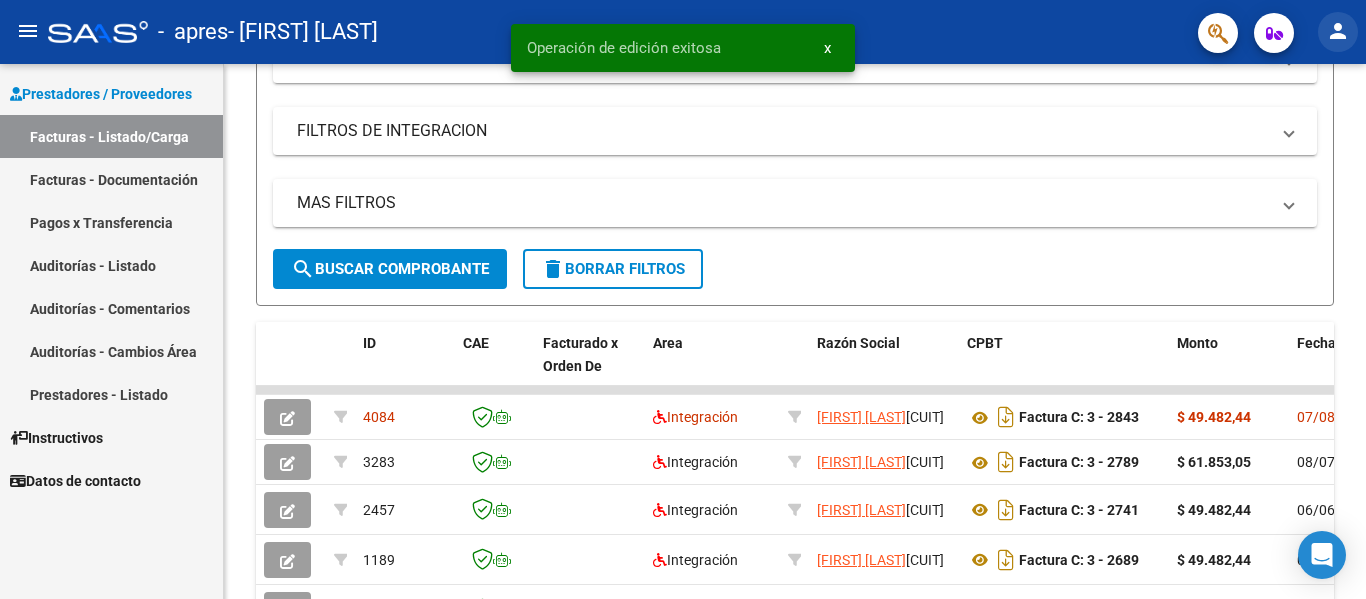 click on "person" 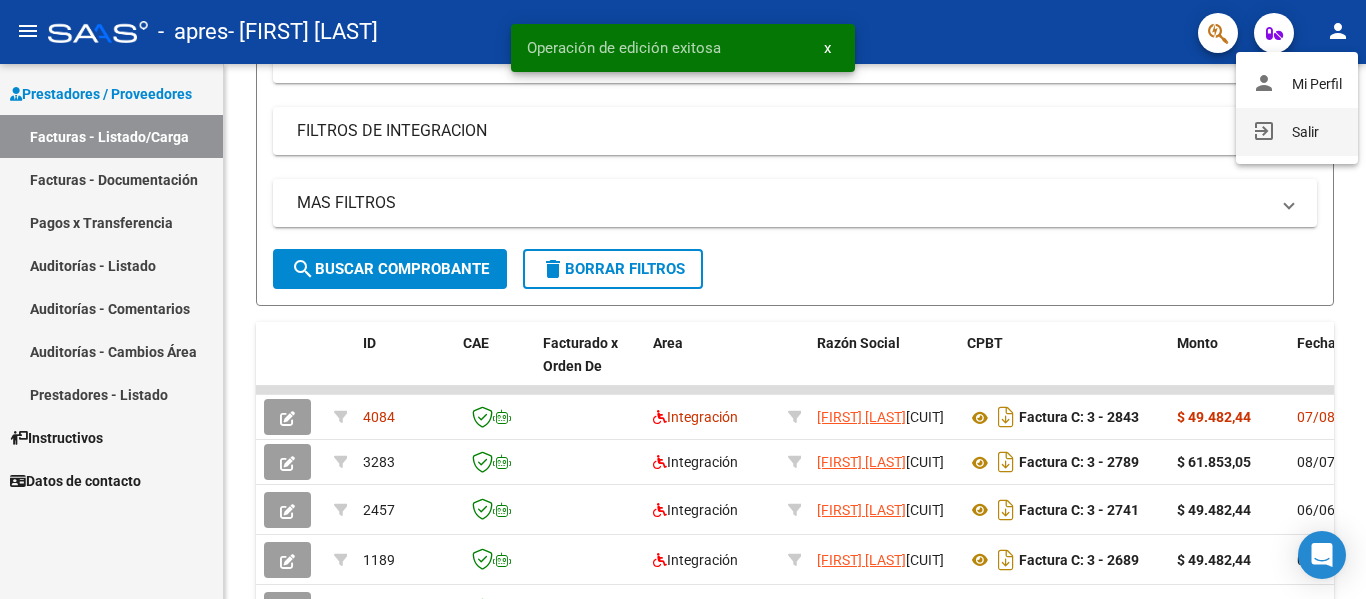 click on "exit_to_app  Salir" at bounding box center [1297, 132] 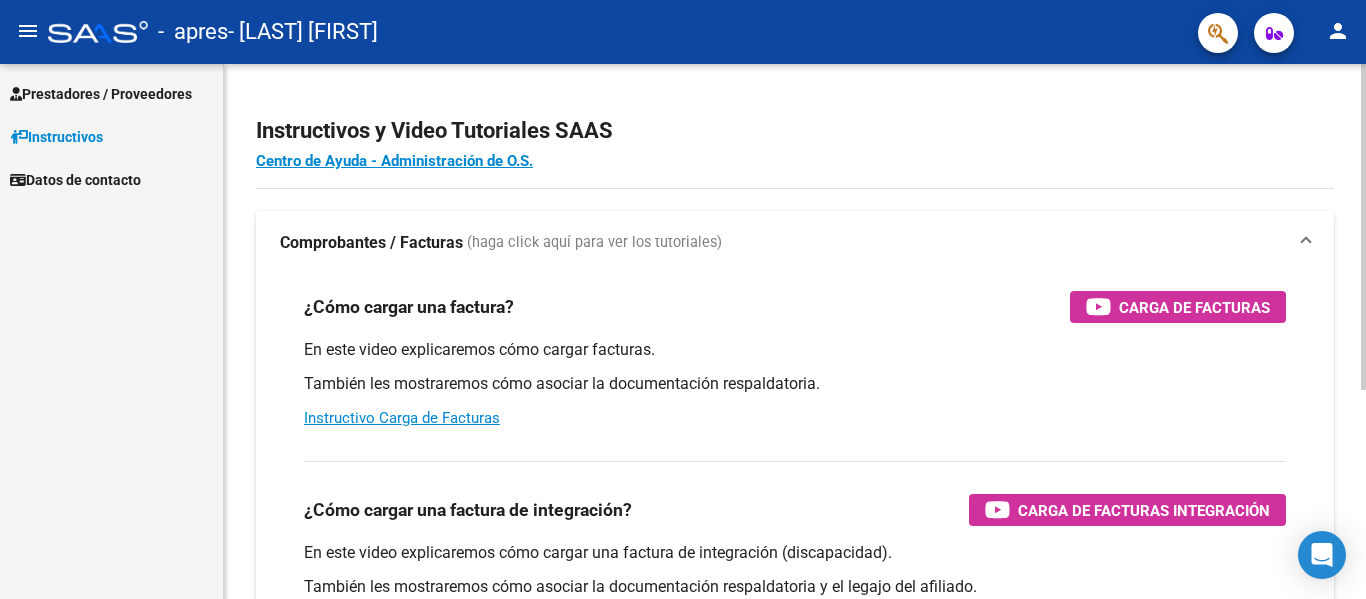 scroll, scrollTop: 0, scrollLeft: 0, axis: both 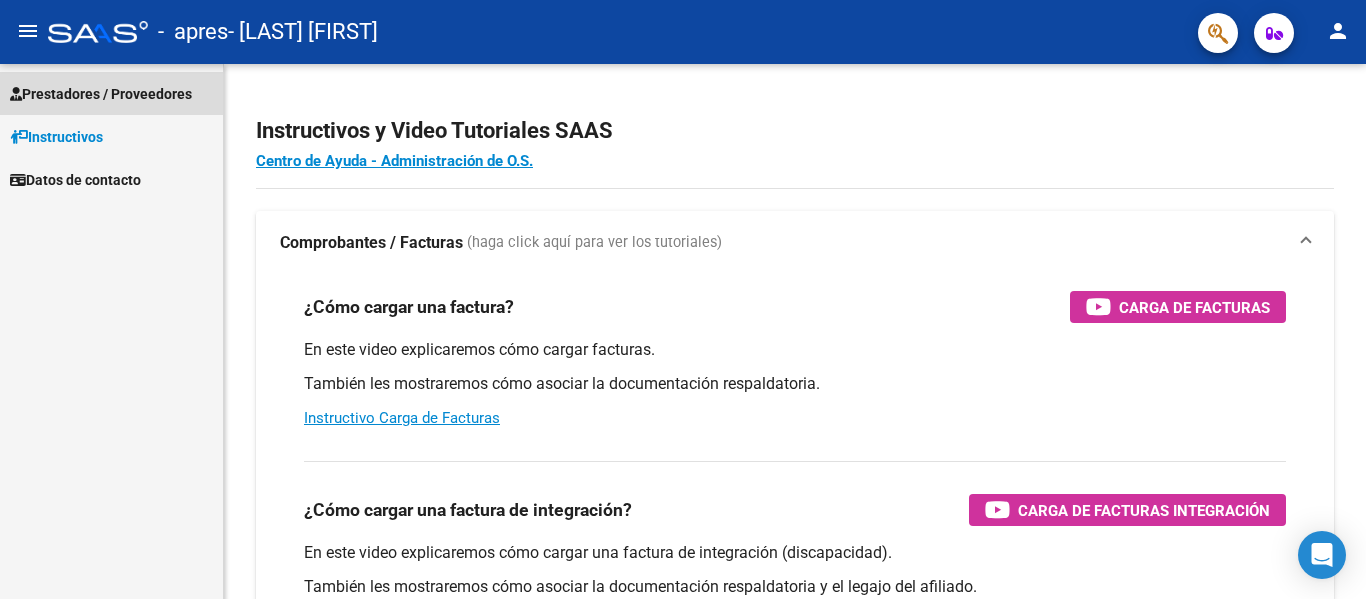click on "Prestadores / Proveedores" at bounding box center [101, 94] 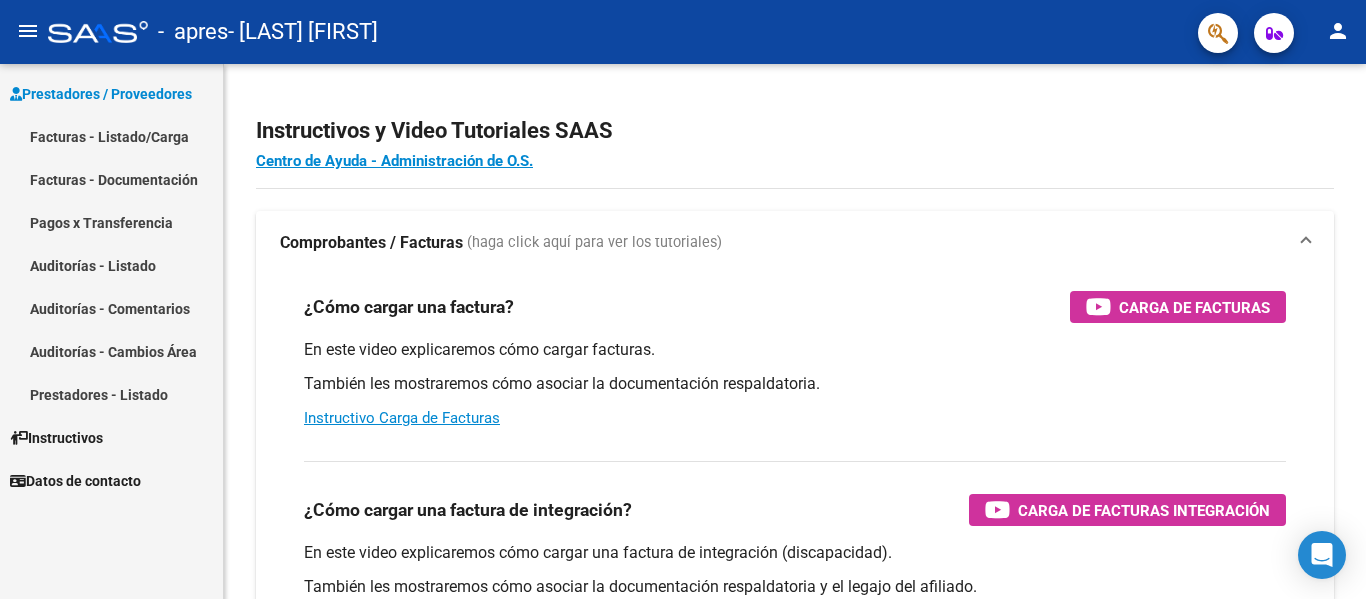 click on "Facturas - Listado/Carga" at bounding box center (111, 136) 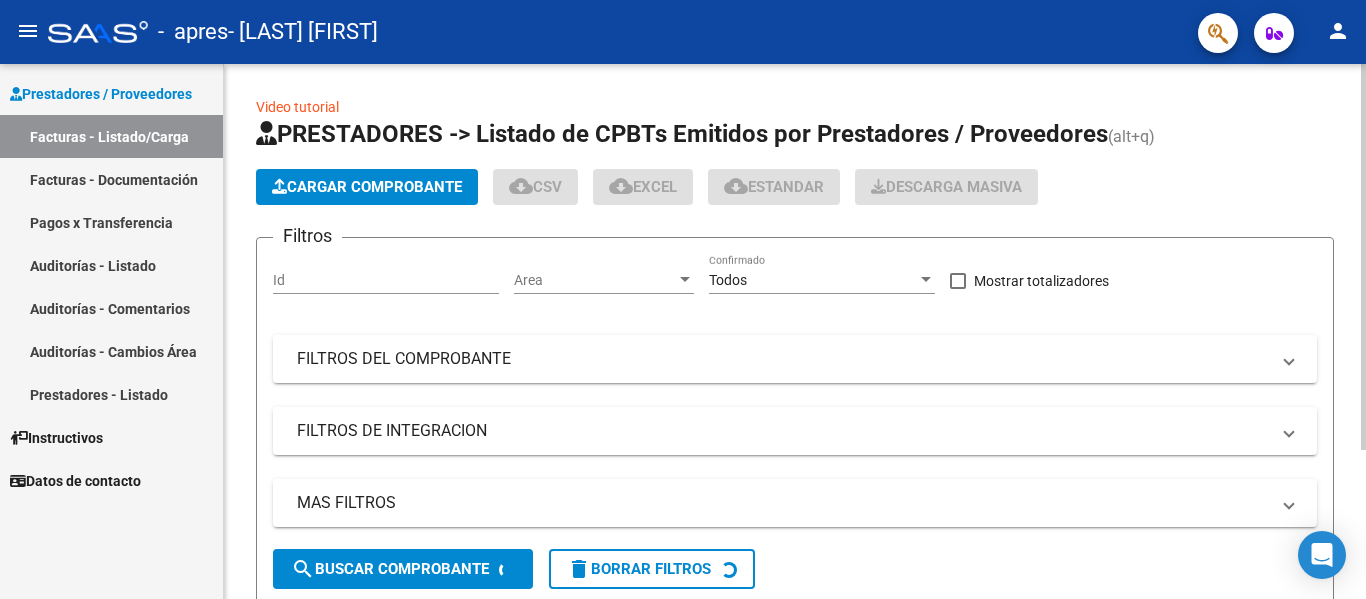 click on "Cargar Comprobante" 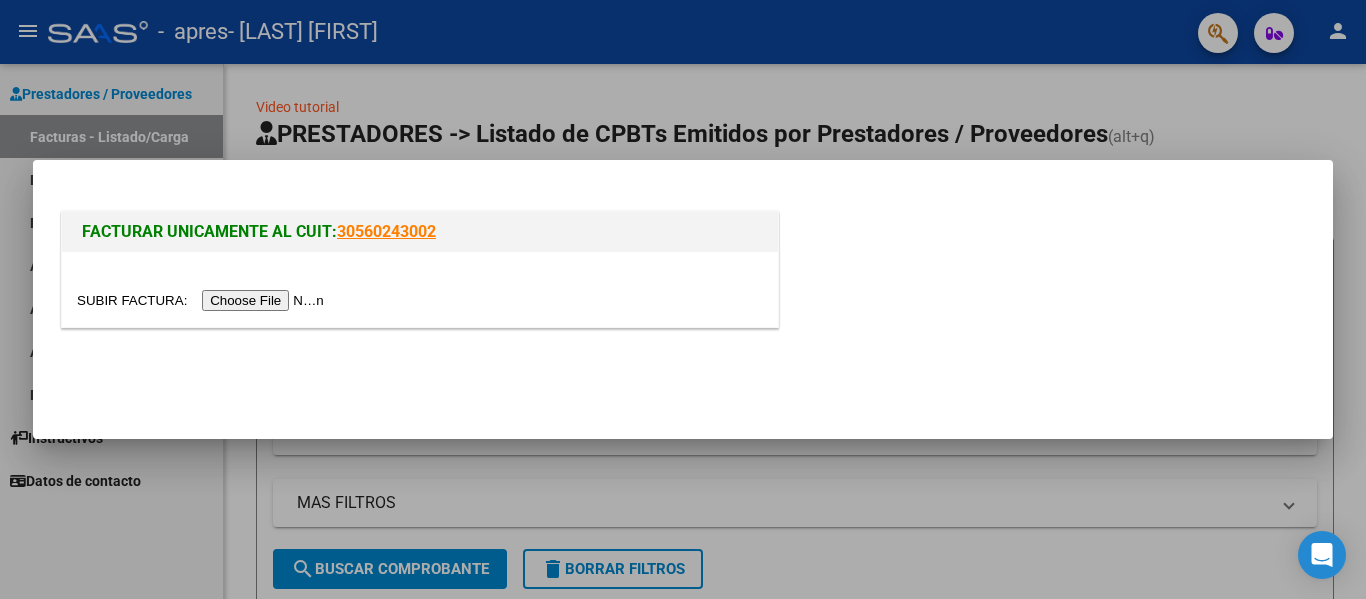 click at bounding box center [203, 300] 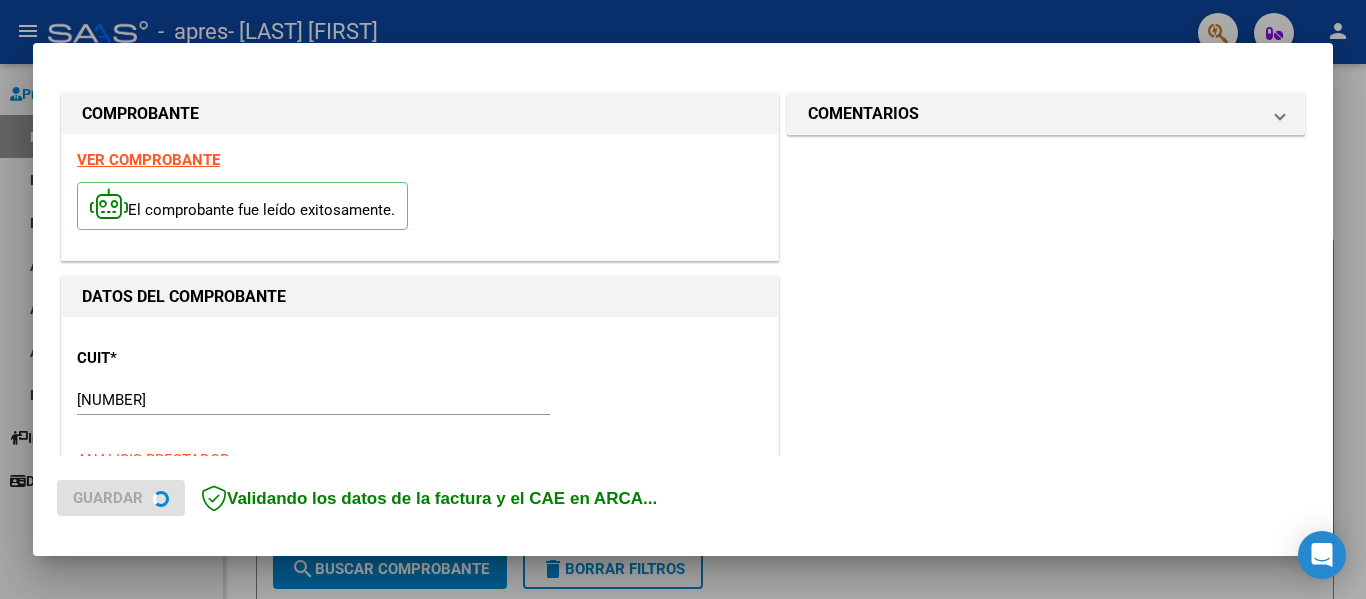 scroll, scrollTop: 300, scrollLeft: 0, axis: vertical 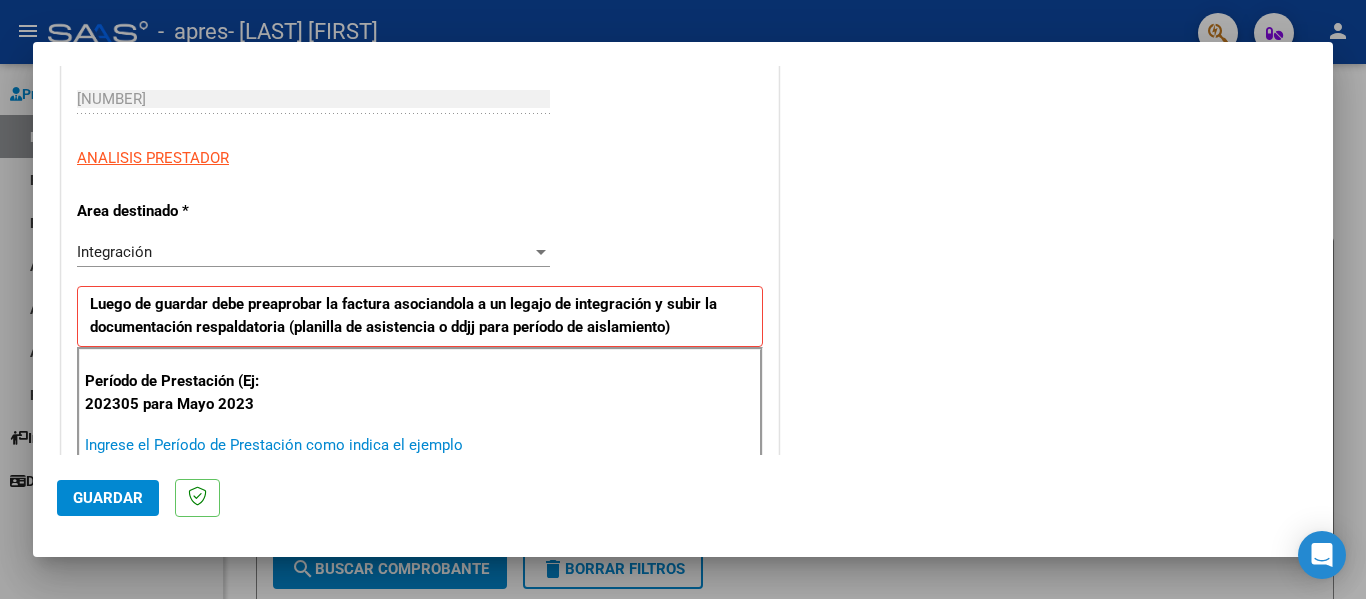 click on "Ingrese el Período de Prestación como indica el ejemplo" at bounding box center [316, 445] 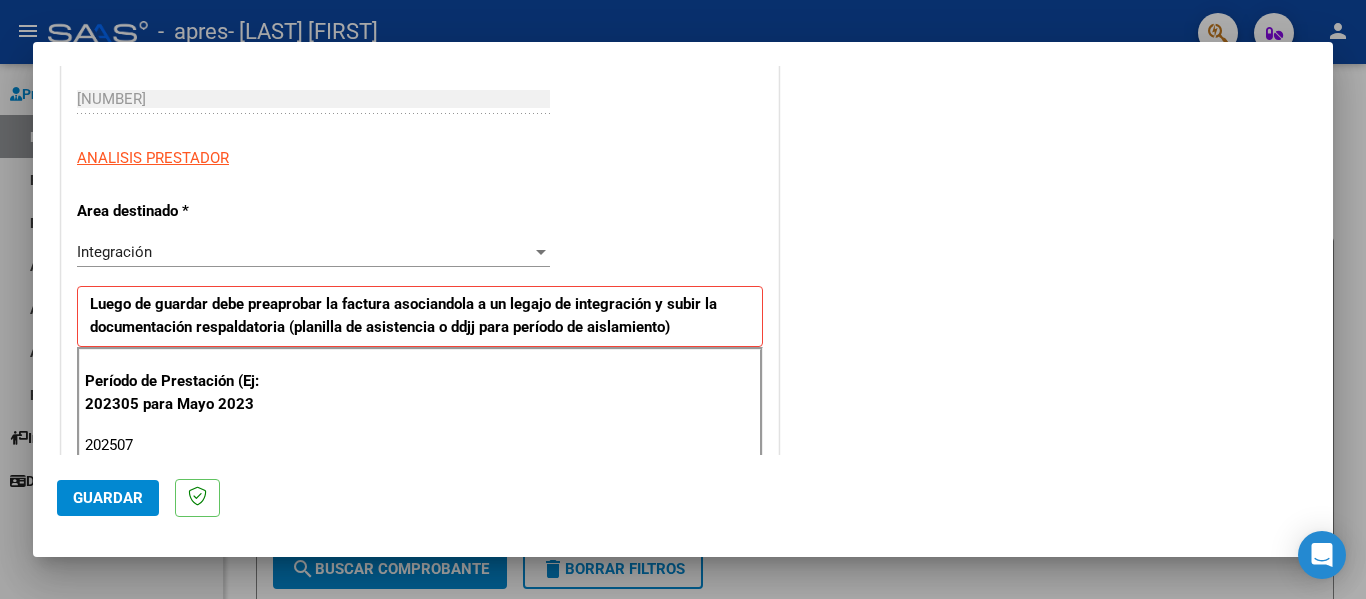type on "202507" 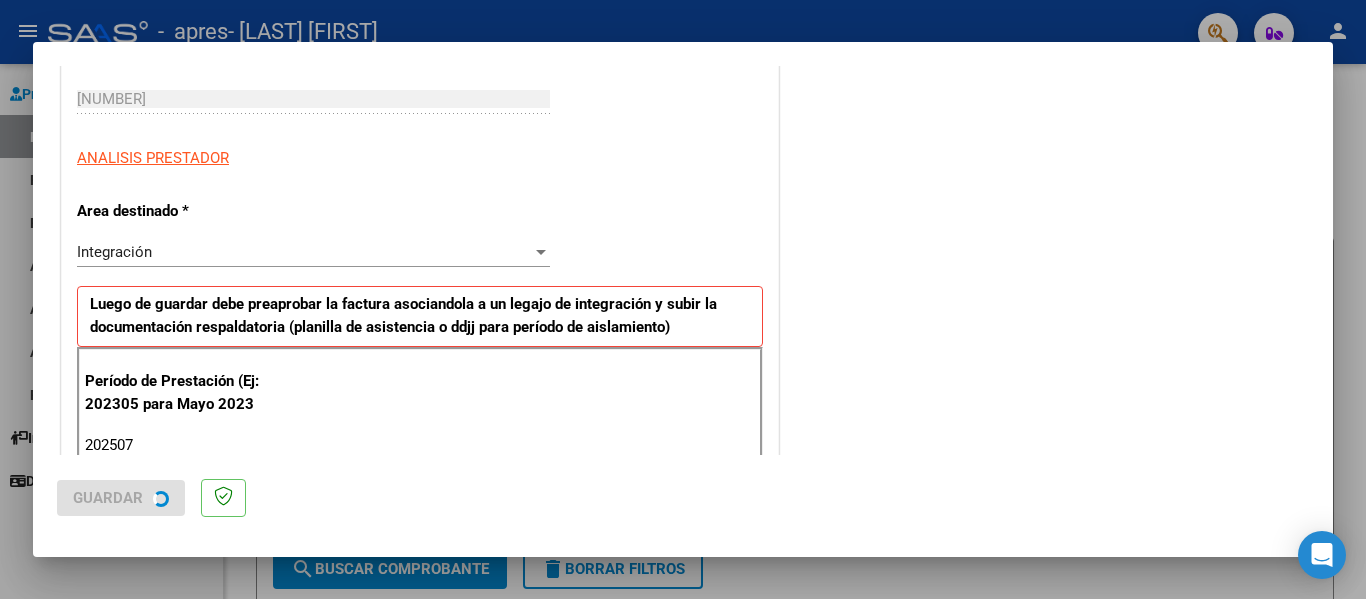 scroll, scrollTop: 0, scrollLeft: 0, axis: both 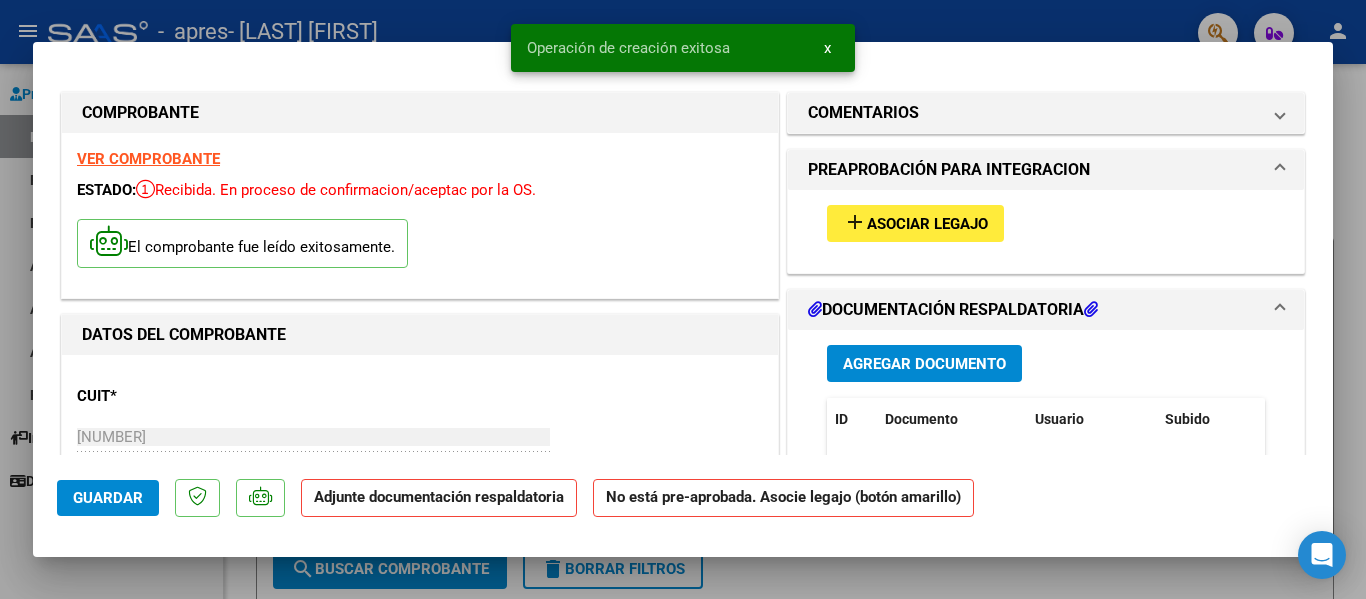 click on "Asociar Legajo" at bounding box center [927, 224] 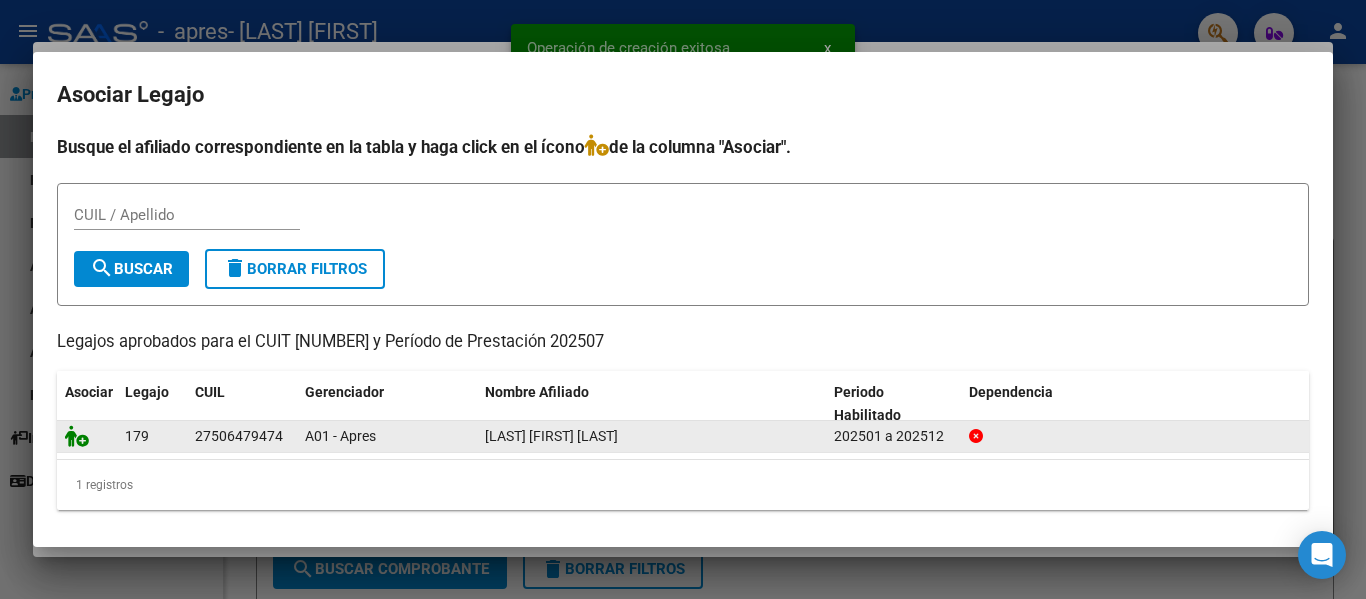 drag, startPoint x: 64, startPoint y: 423, endPoint x: 74, endPoint y: 440, distance: 19.723083 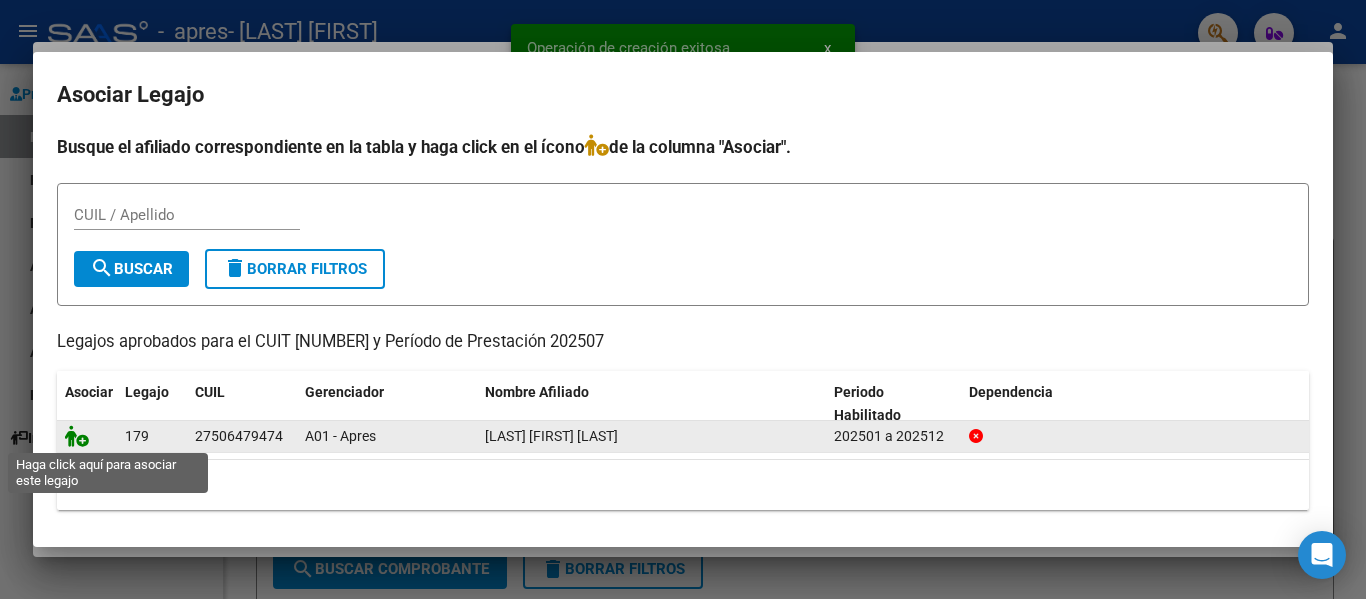 click 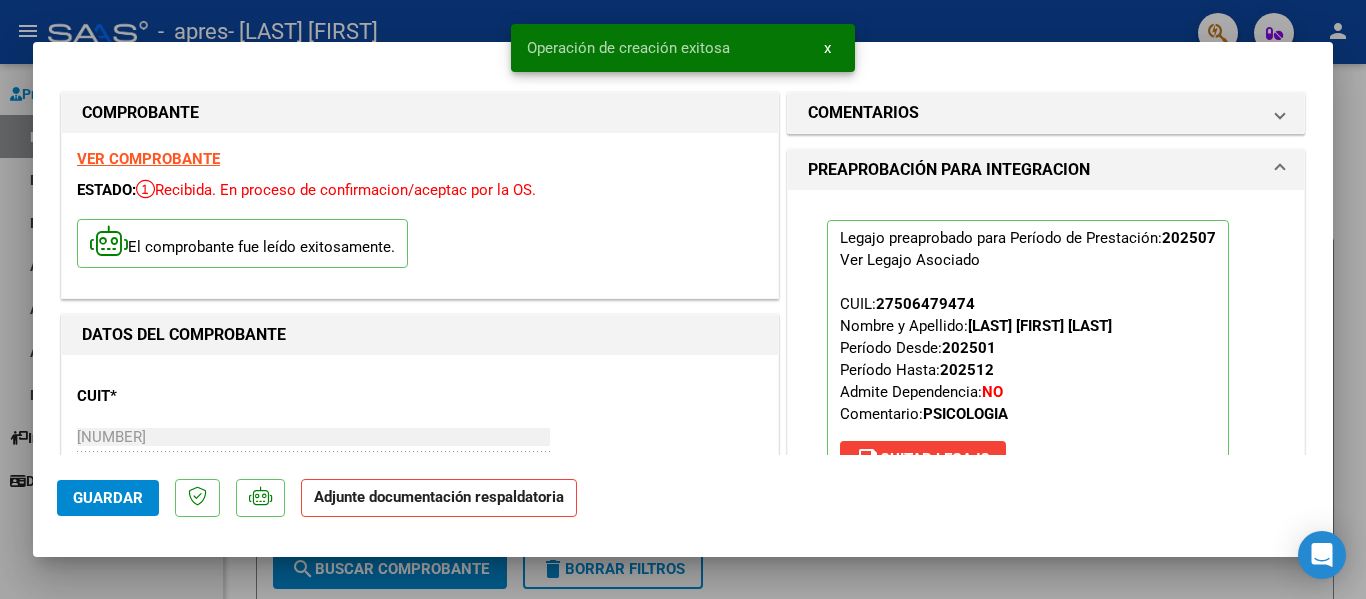 scroll, scrollTop: 400, scrollLeft: 0, axis: vertical 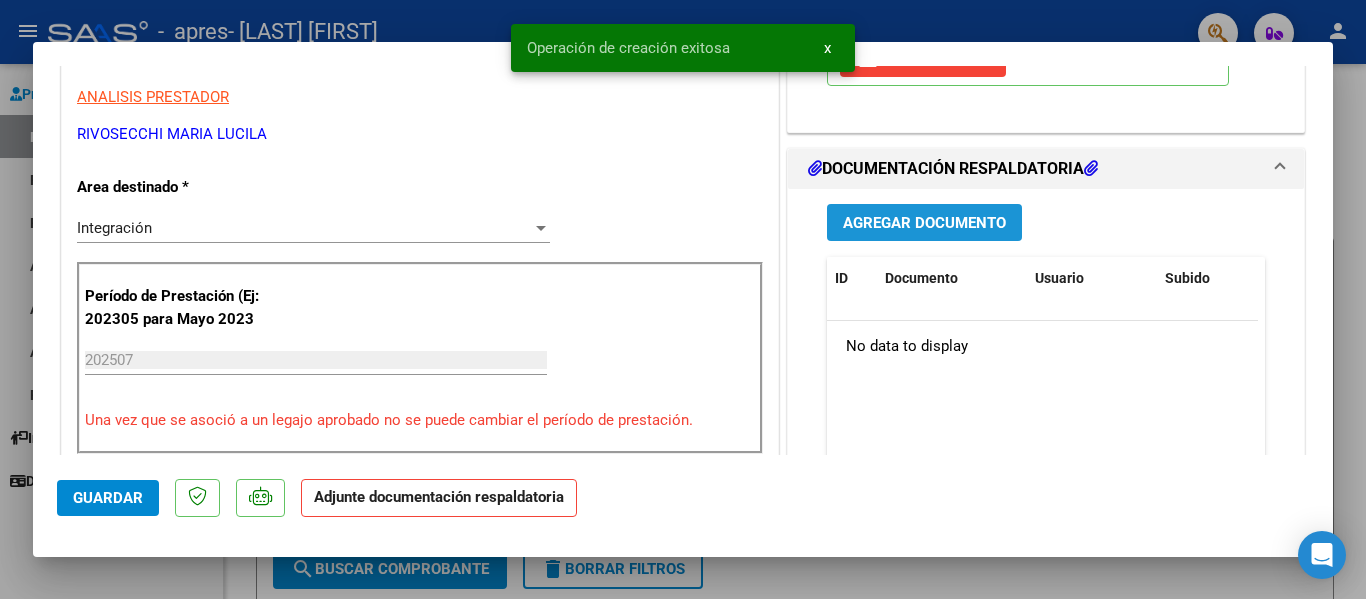 click on "Agregar Documento" at bounding box center (924, 223) 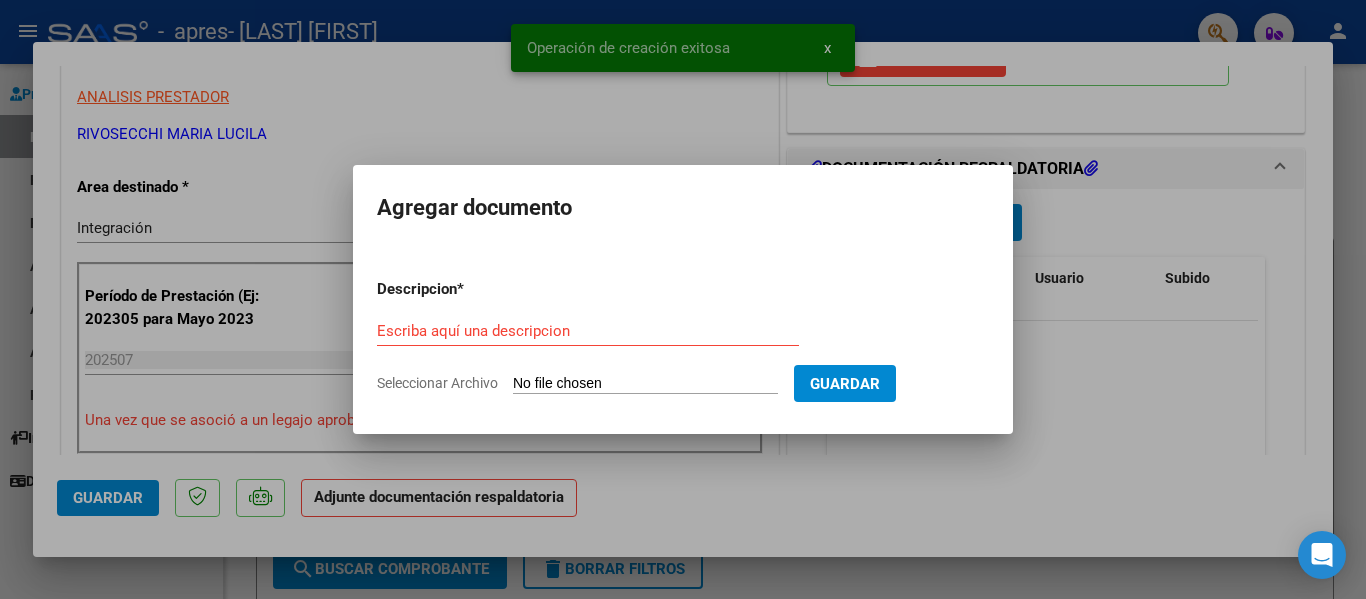 click on "Descripcion  *   Escriba aquí una descripcion  Seleccionar Archivo Guardar" at bounding box center [683, 336] 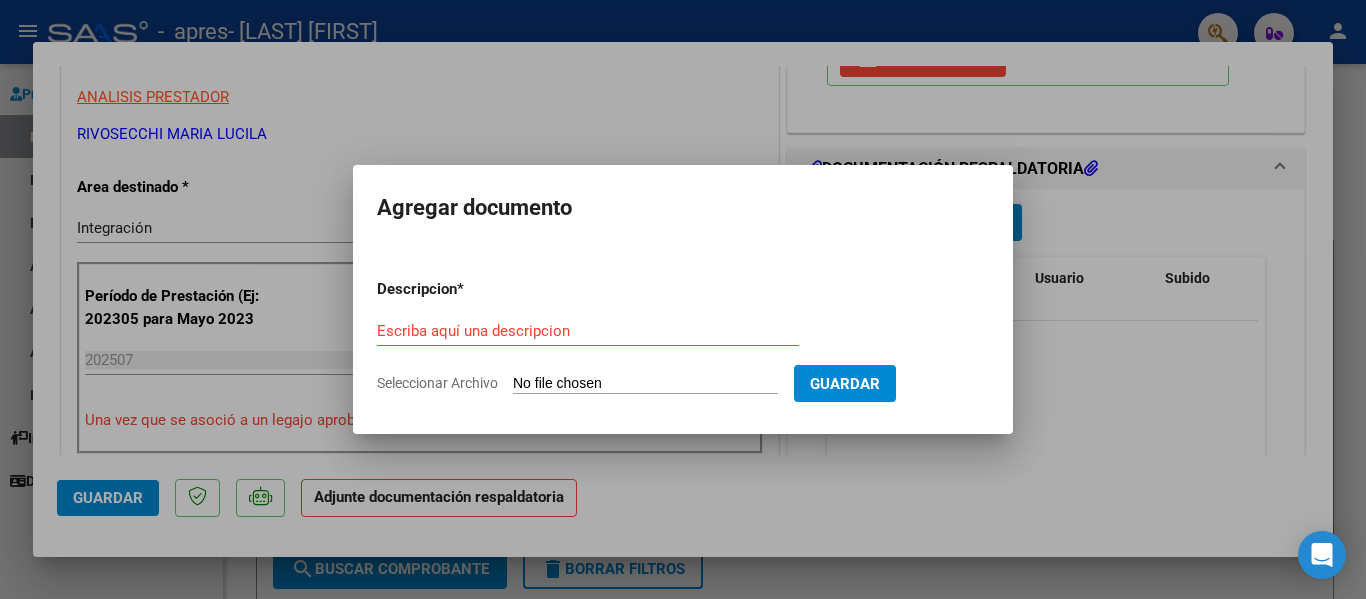 click on "Seleccionar Archivo" at bounding box center (645, 384) 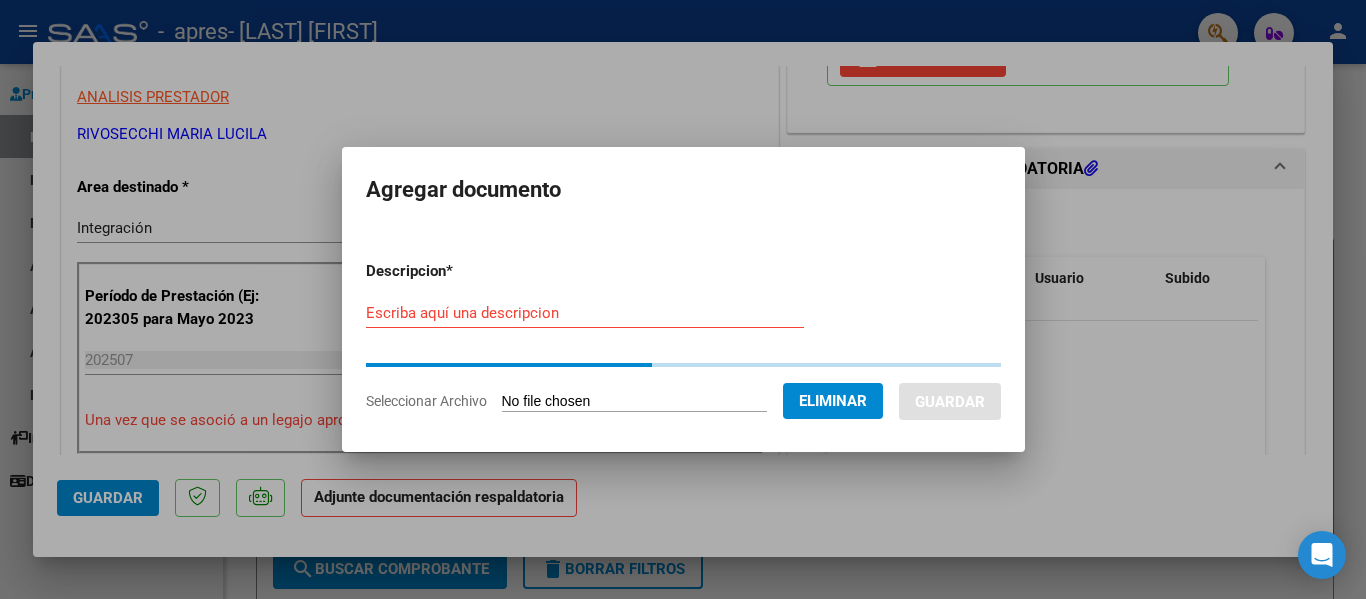 click on "Escriba aquí una descripcion" at bounding box center [585, 313] 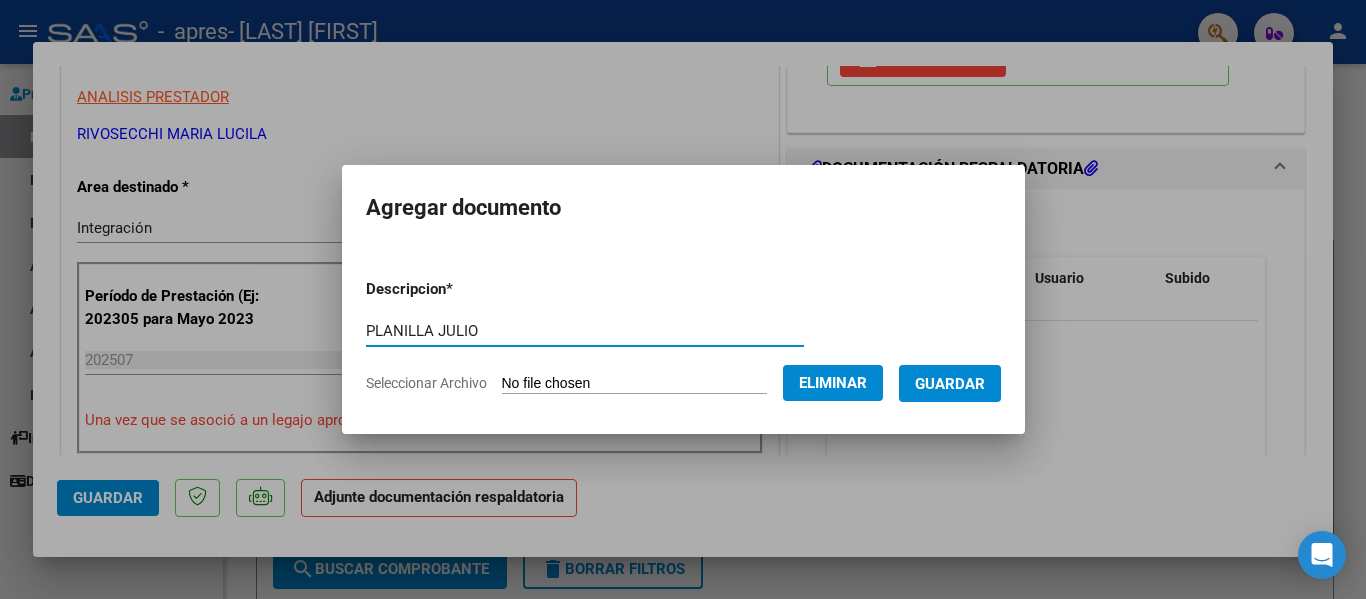 type on "PLANILLA JULIO" 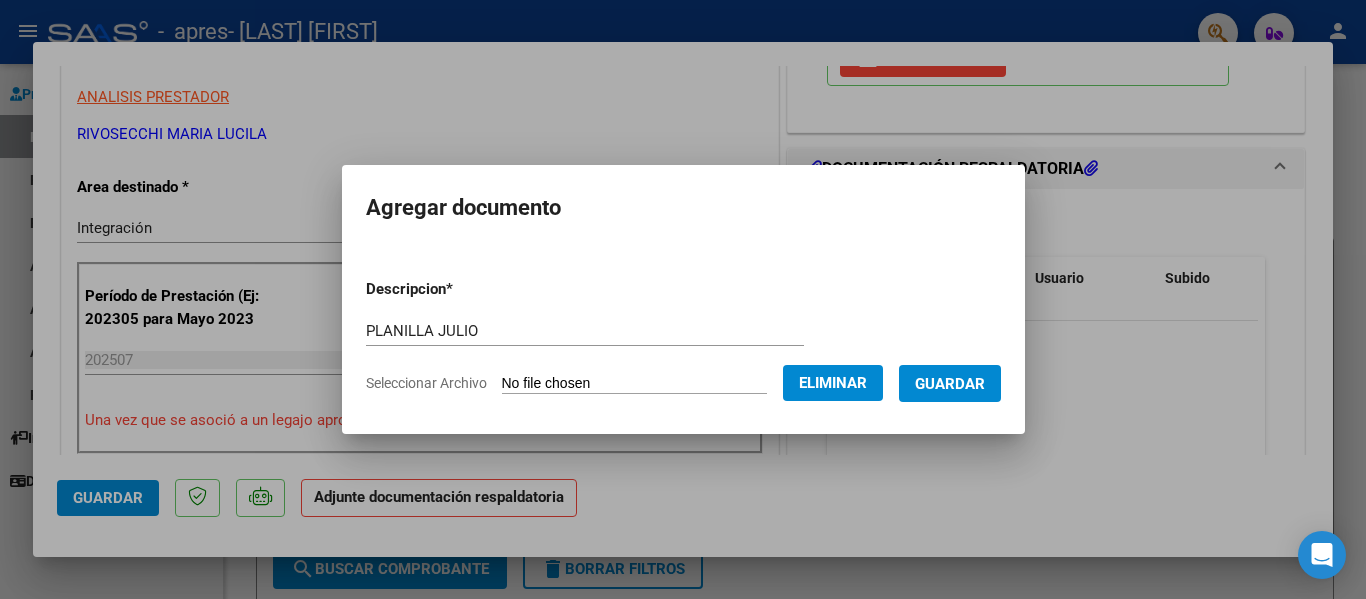 click on "Guardar" at bounding box center (950, 383) 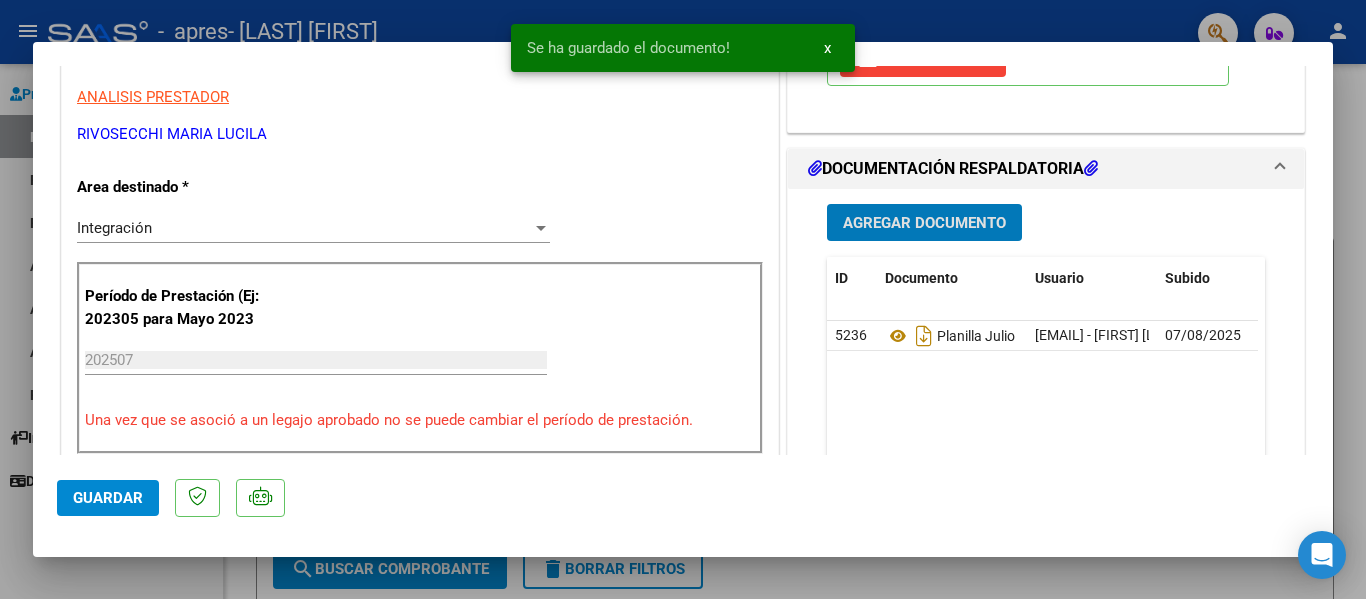 click on "Guardar" 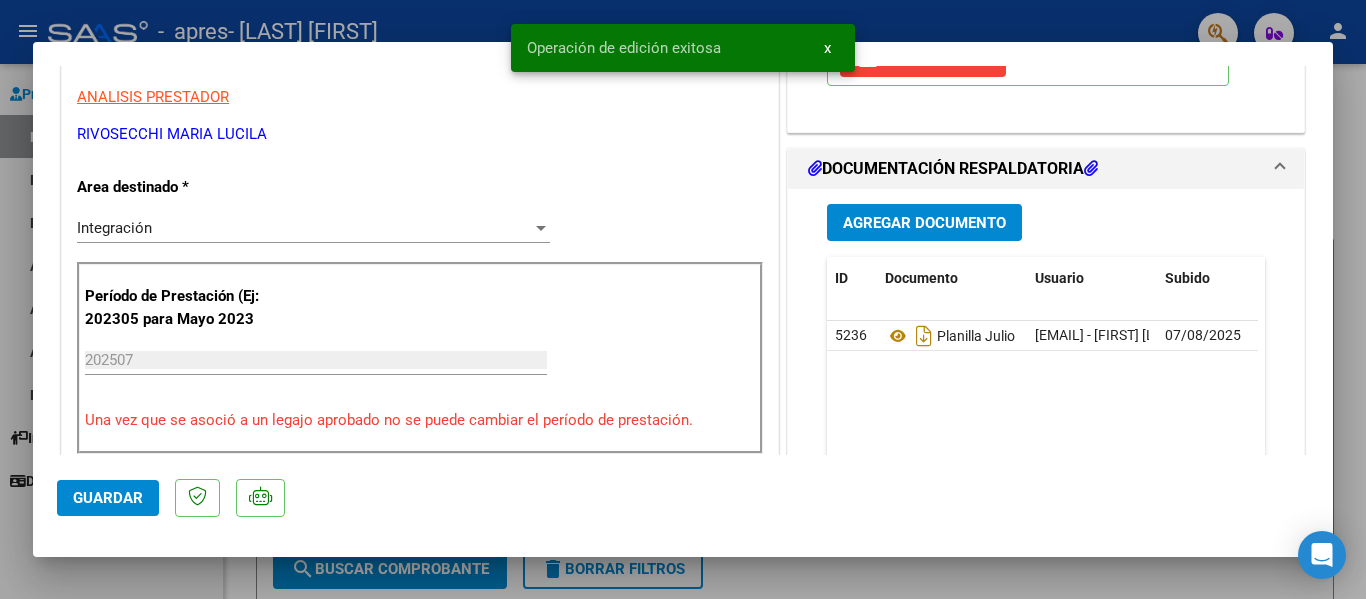 click at bounding box center [683, 299] 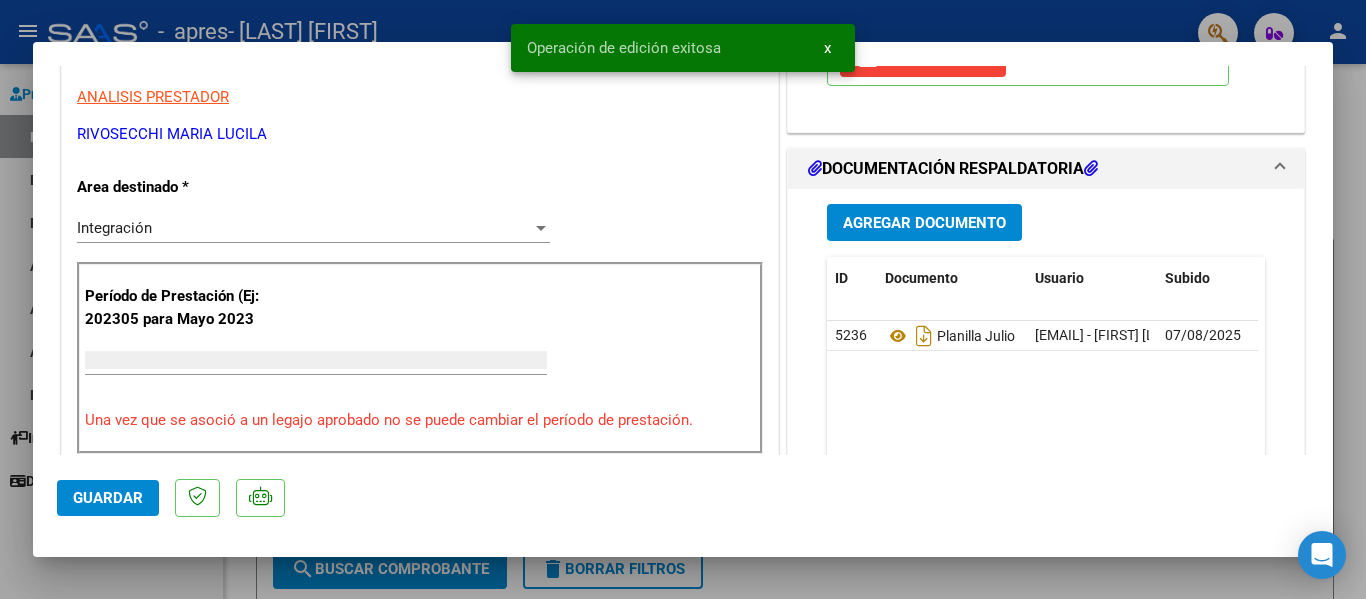 scroll, scrollTop: 339, scrollLeft: 0, axis: vertical 